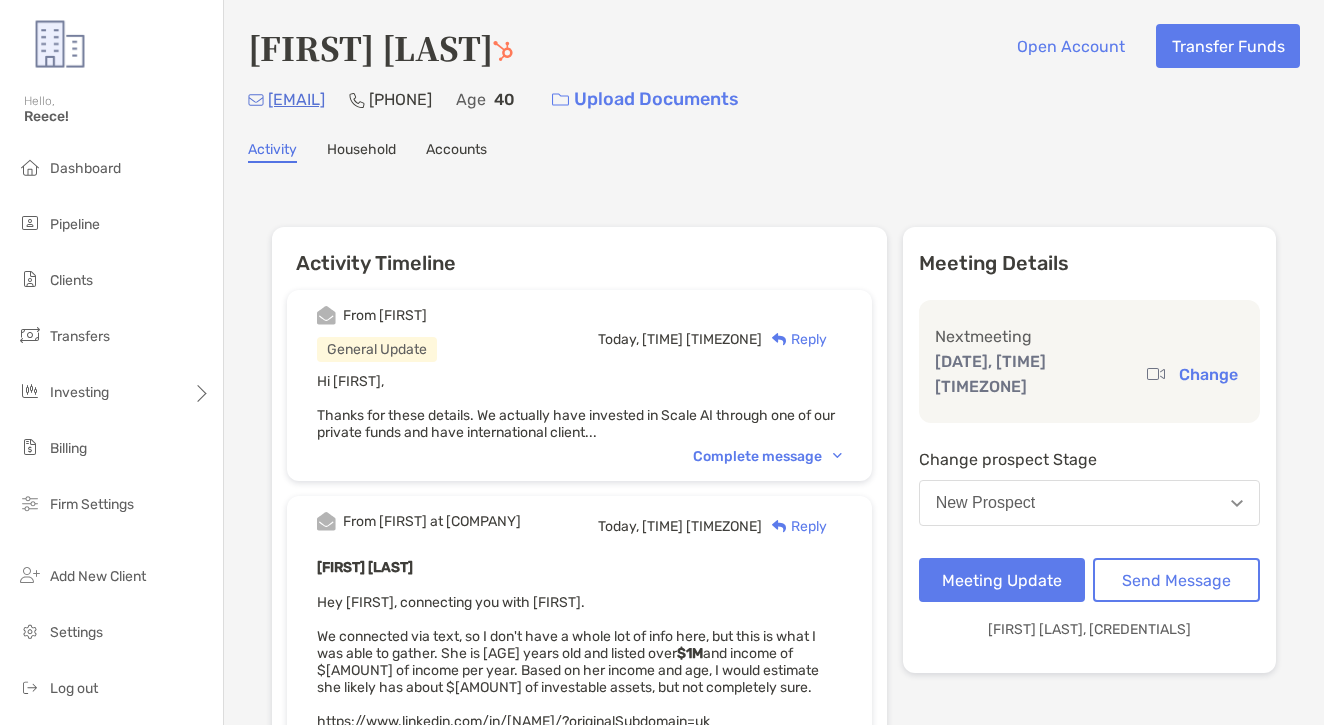 scroll, scrollTop: 0, scrollLeft: 0, axis: both 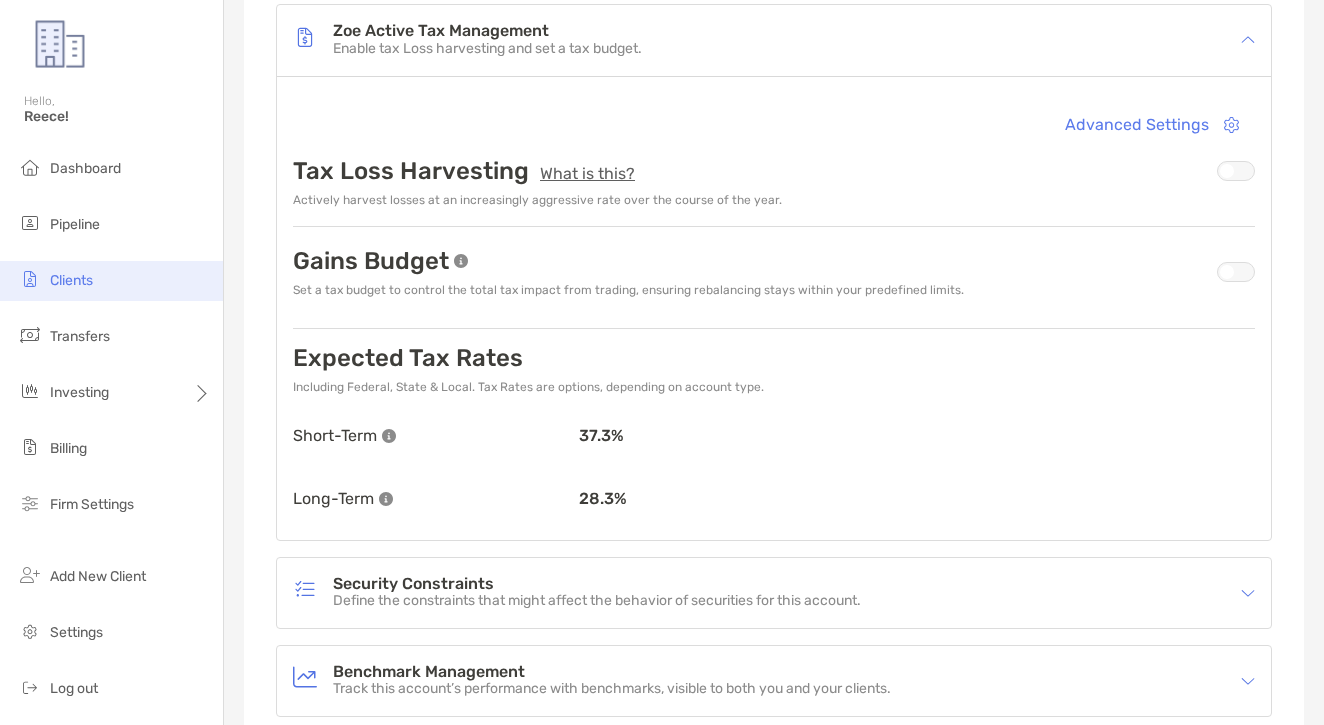 click on "Clients" at bounding box center (111, 281) 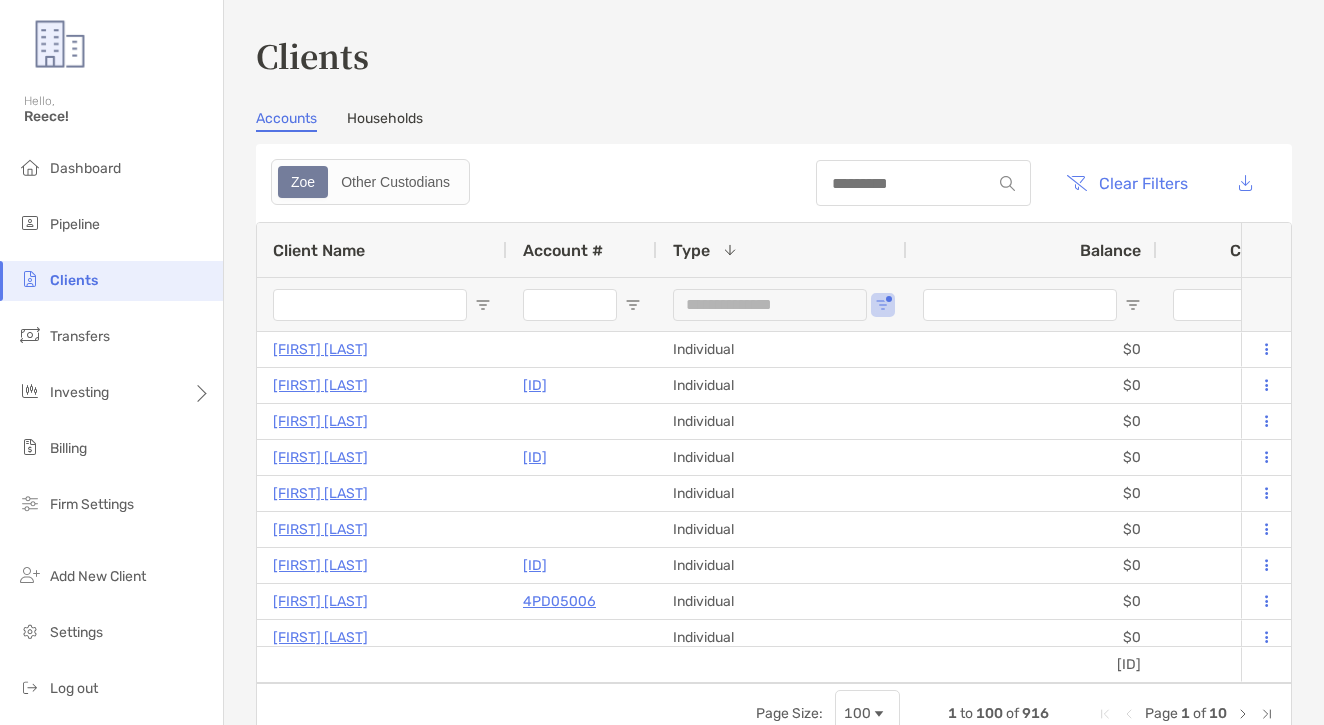 scroll, scrollTop: 0, scrollLeft: 0, axis: both 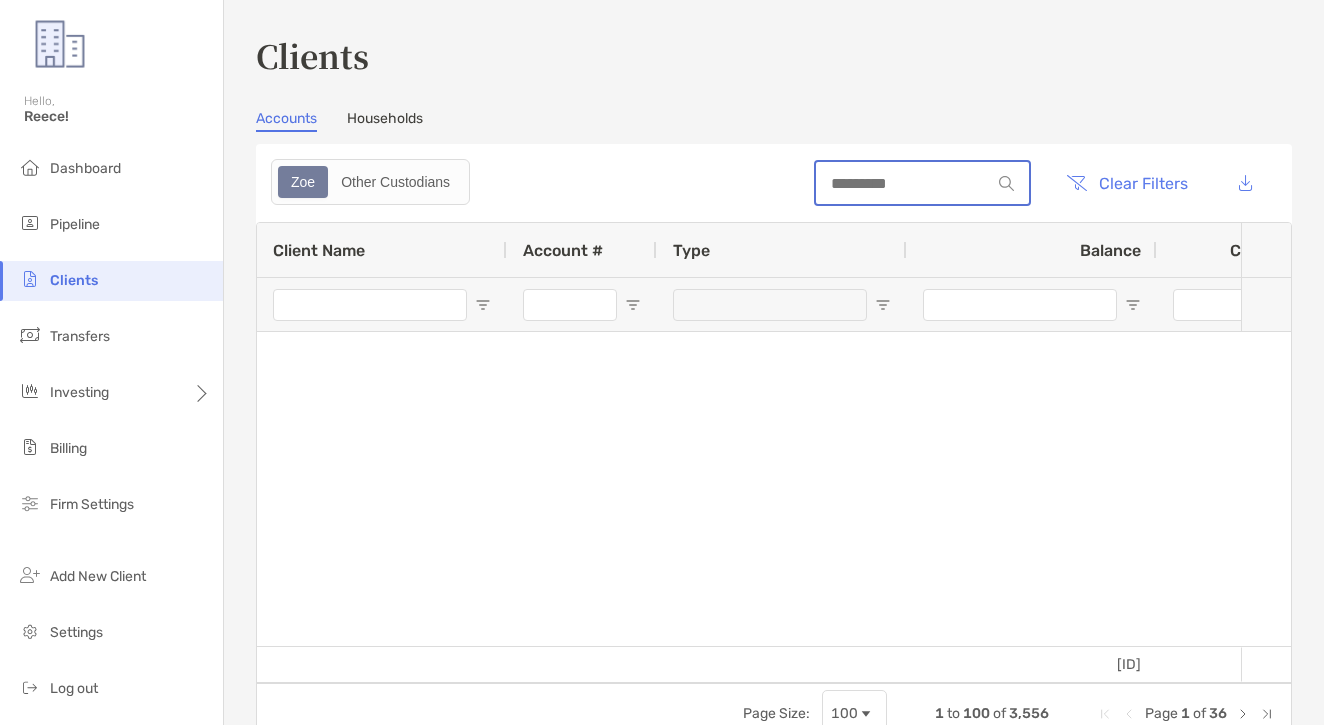 click at bounding box center [903, 183] 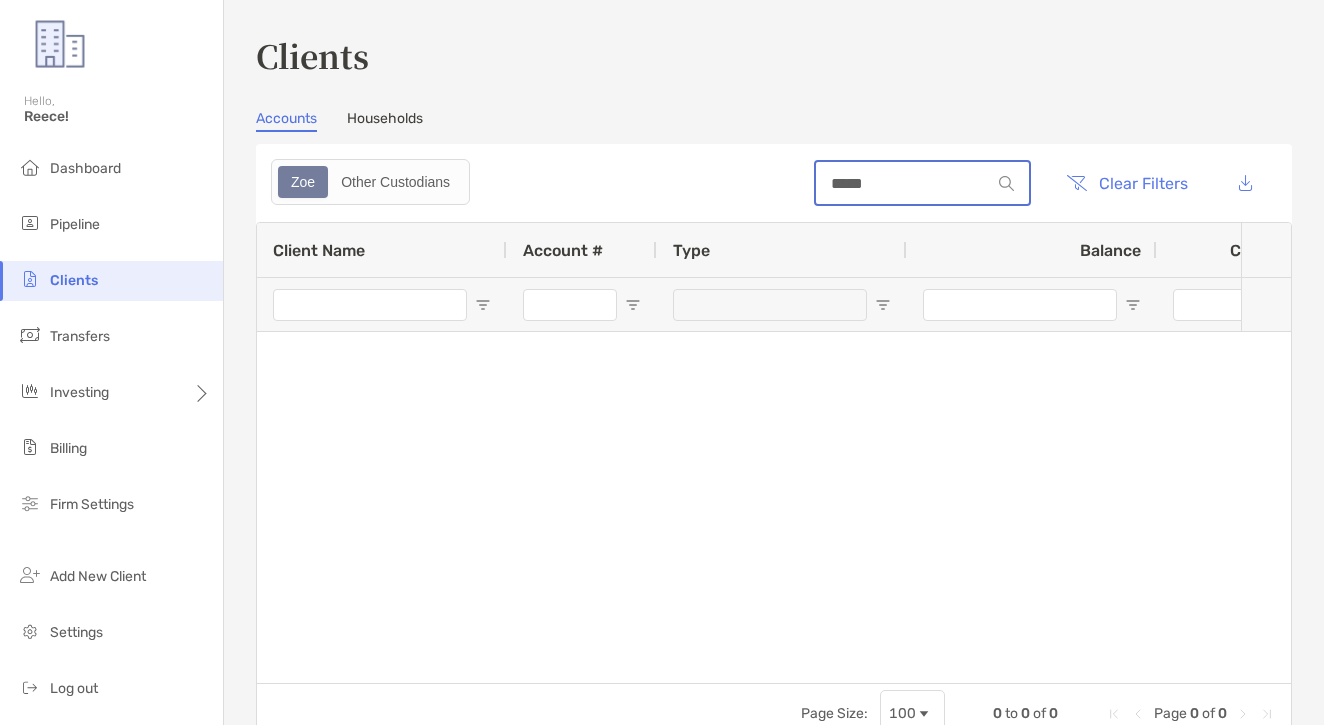 type on "****" 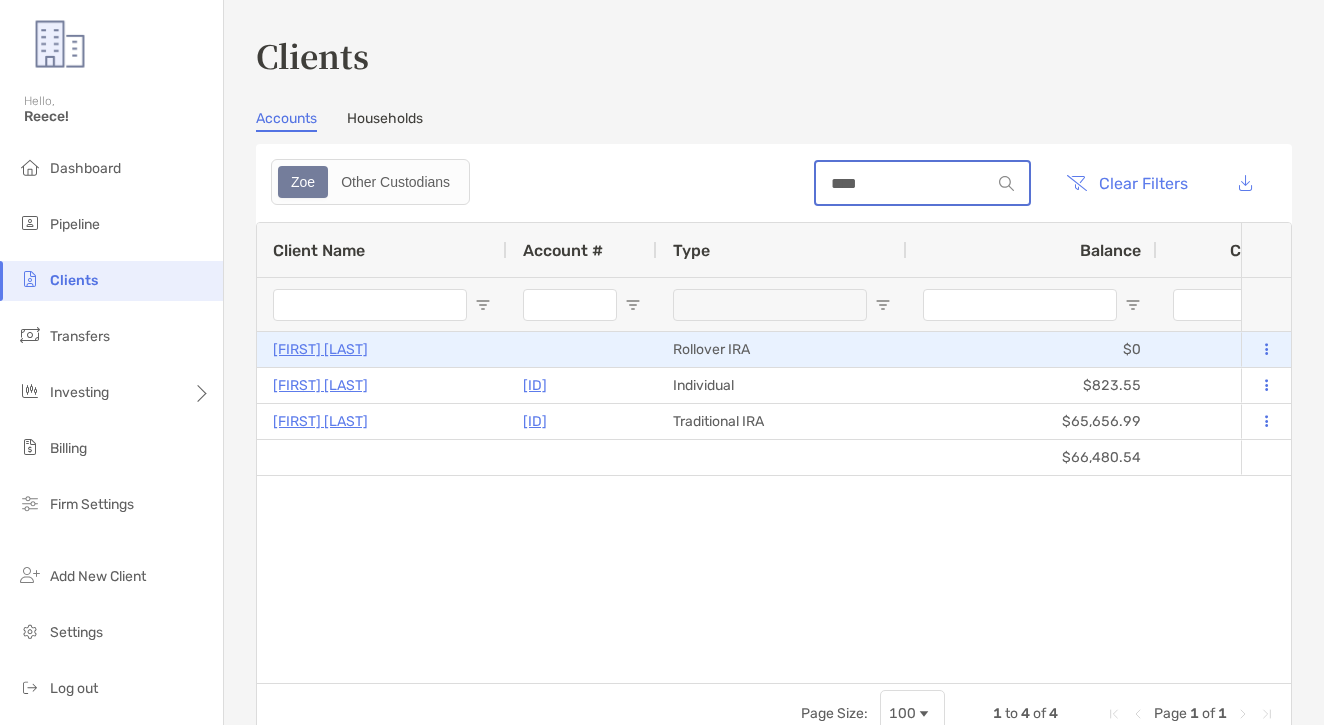 scroll, scrollTop: 0, scrollLeft: 110, axis: horizontal 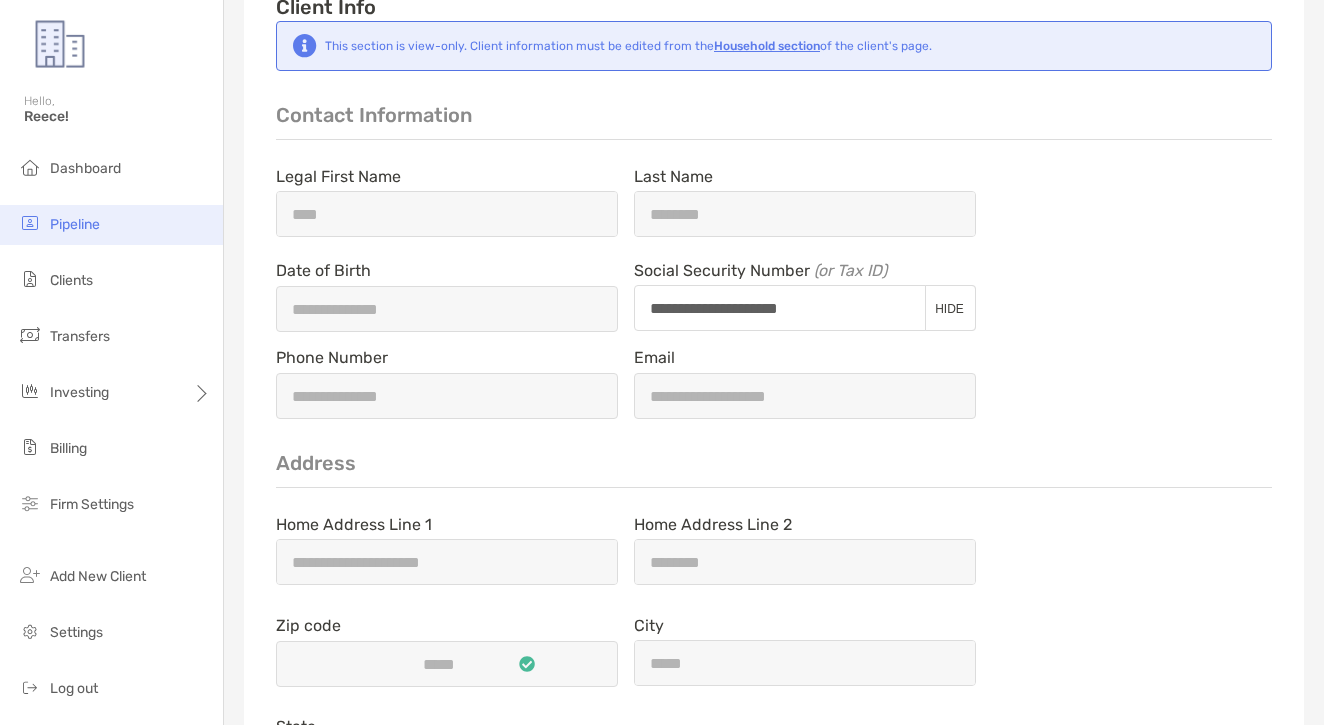 click on "Pipeline" at bounding box center [111, 225] 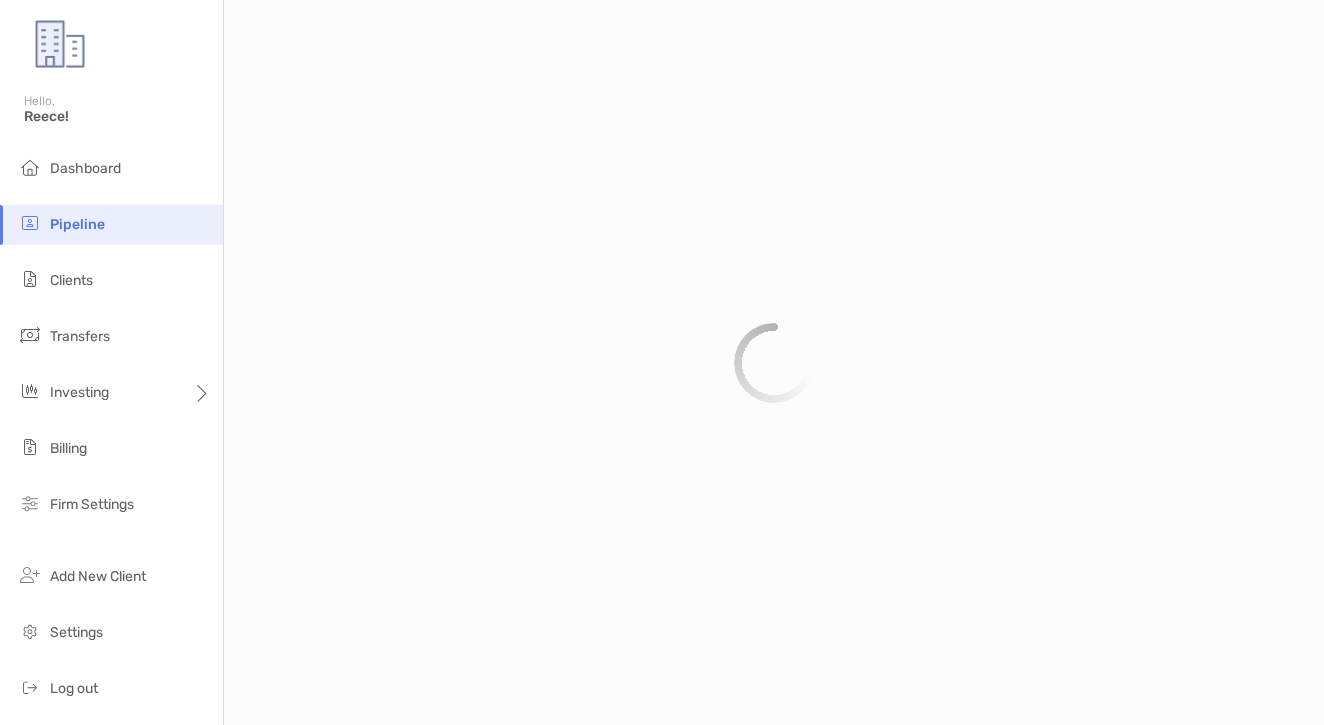 scroll, scrollTop: 0, scrollLeft: 0, axis: both 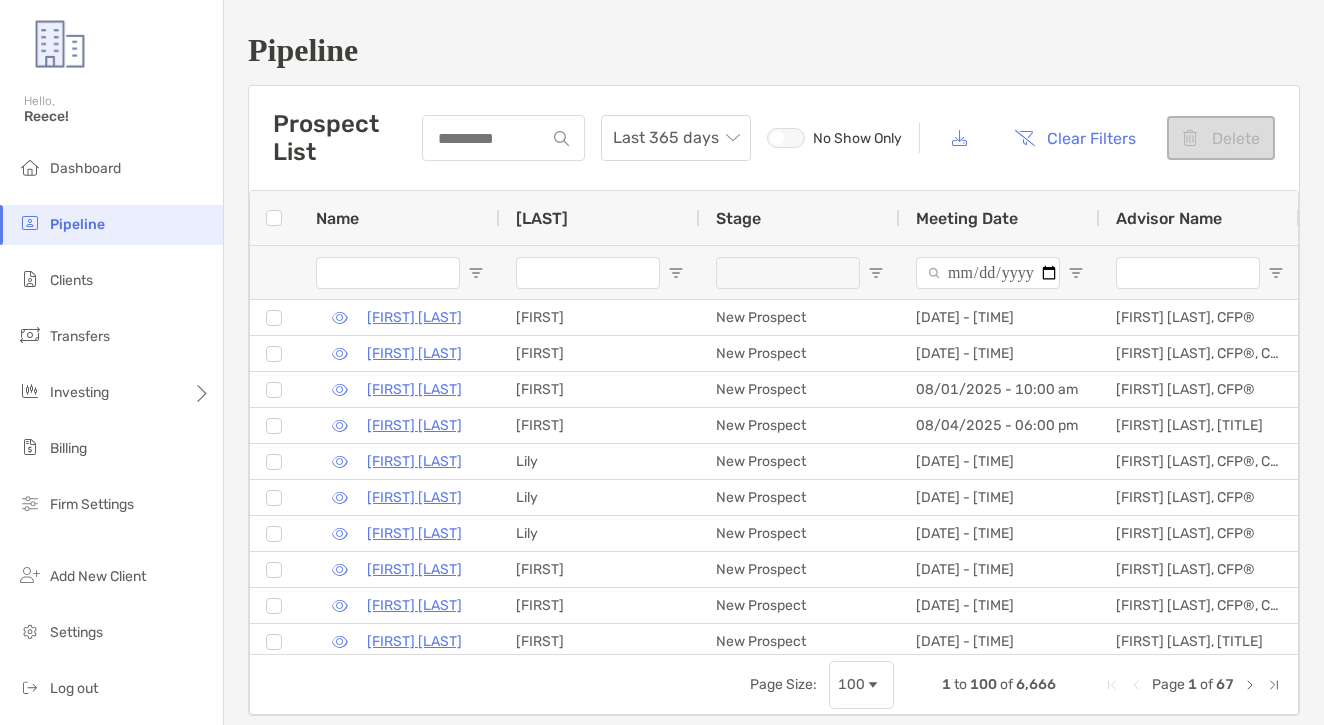 type on "**********" 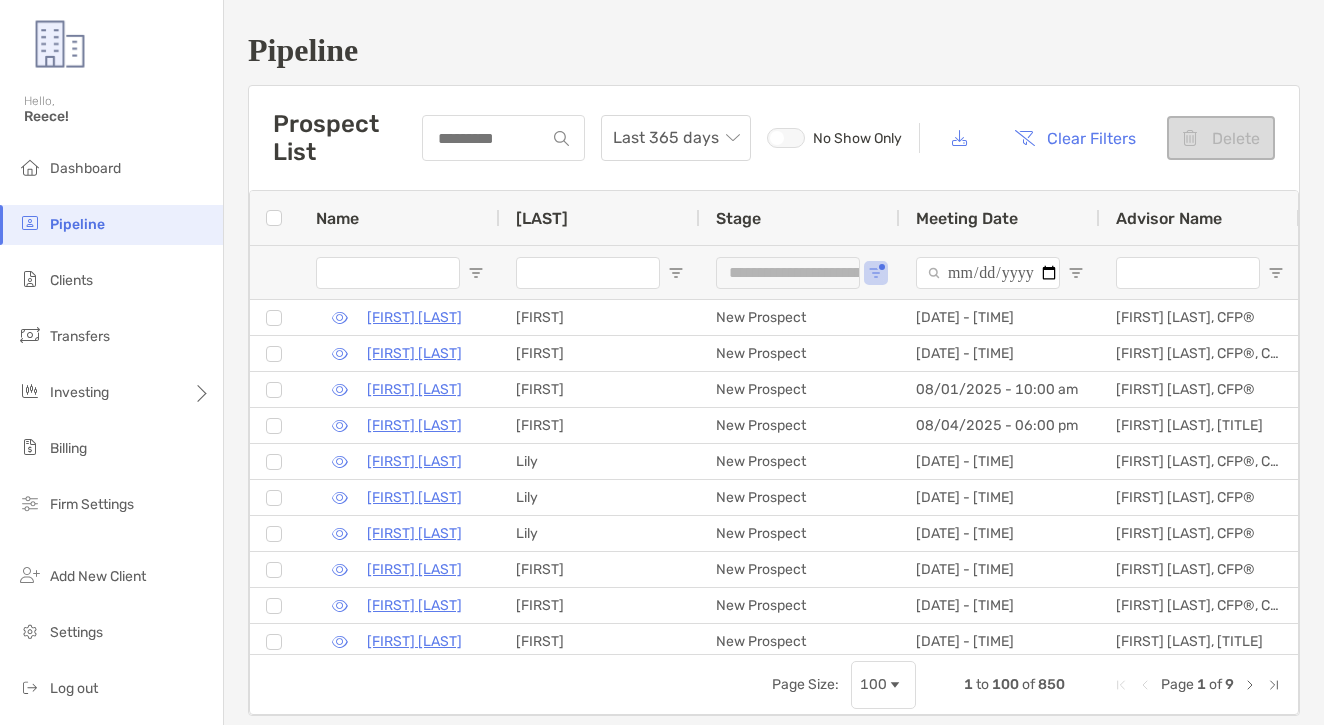 scroll, scrollTop: 0, scrollLeft: 1, axis: horizontal 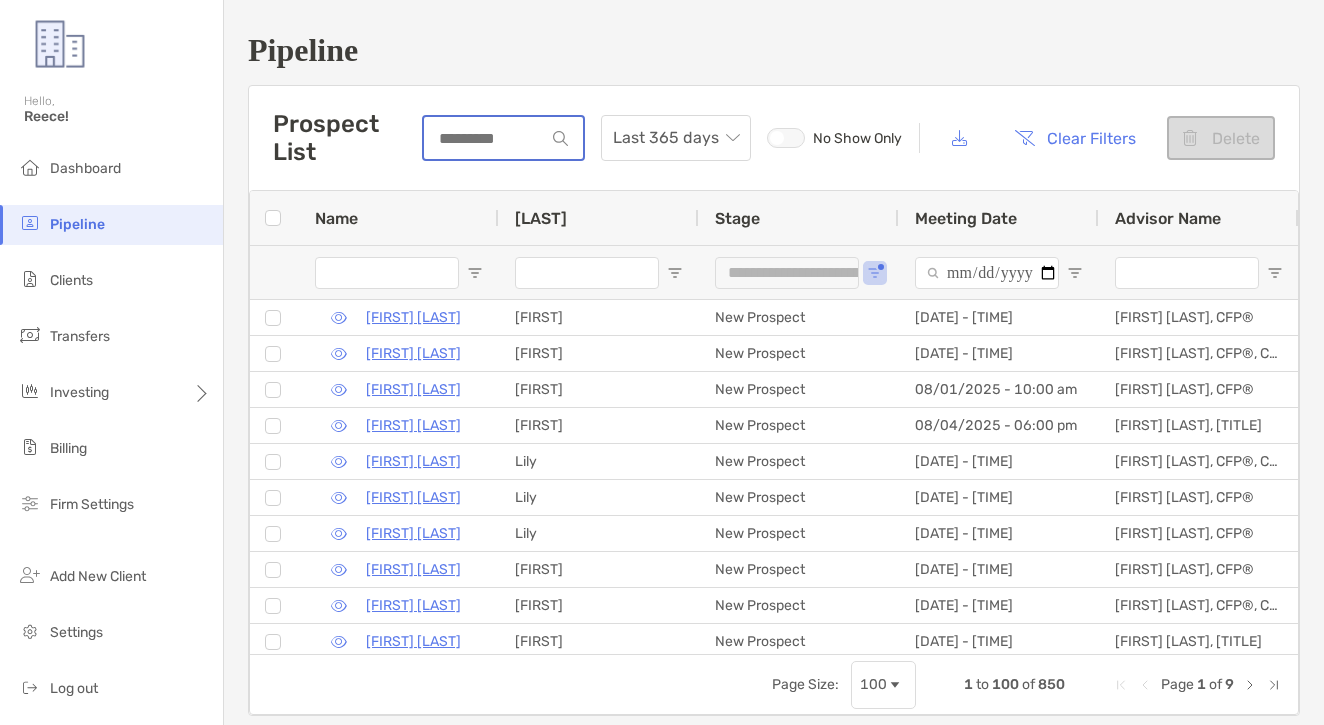 click at bounding box center (485, 138) 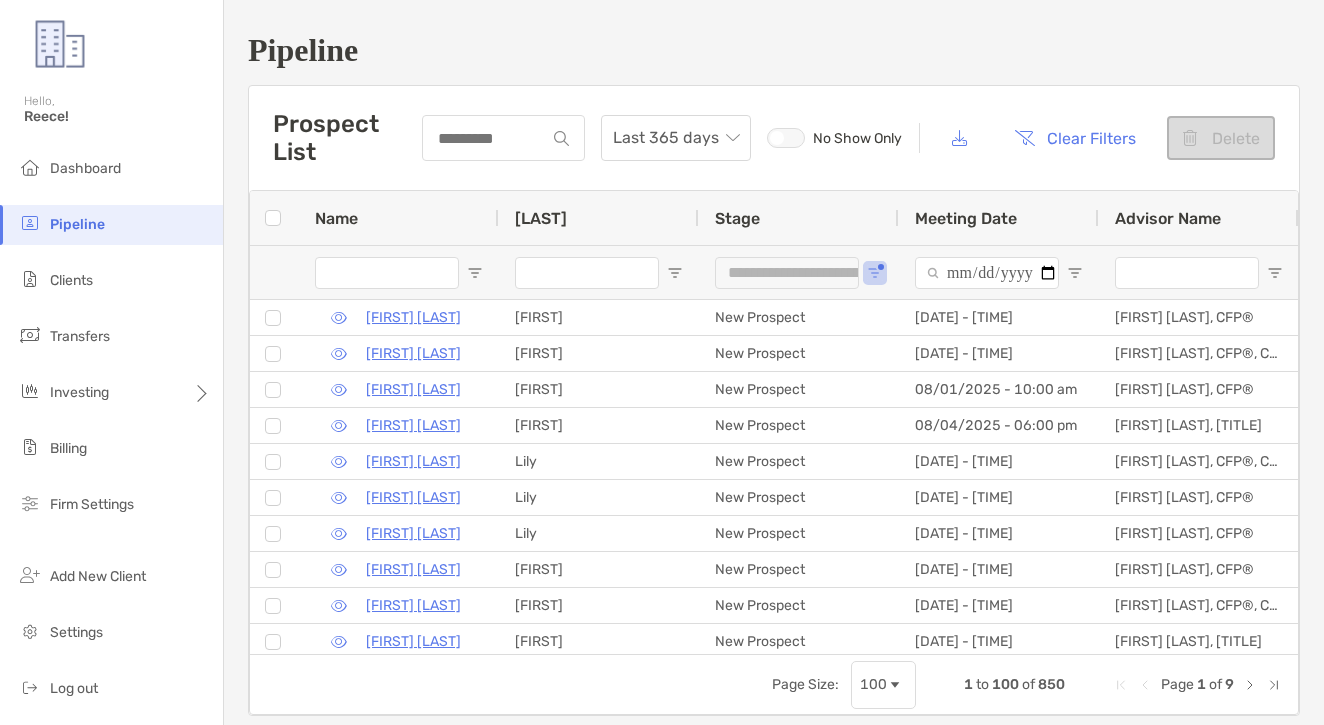 click on "Clear Filters" at bounding box center (1075, 138) 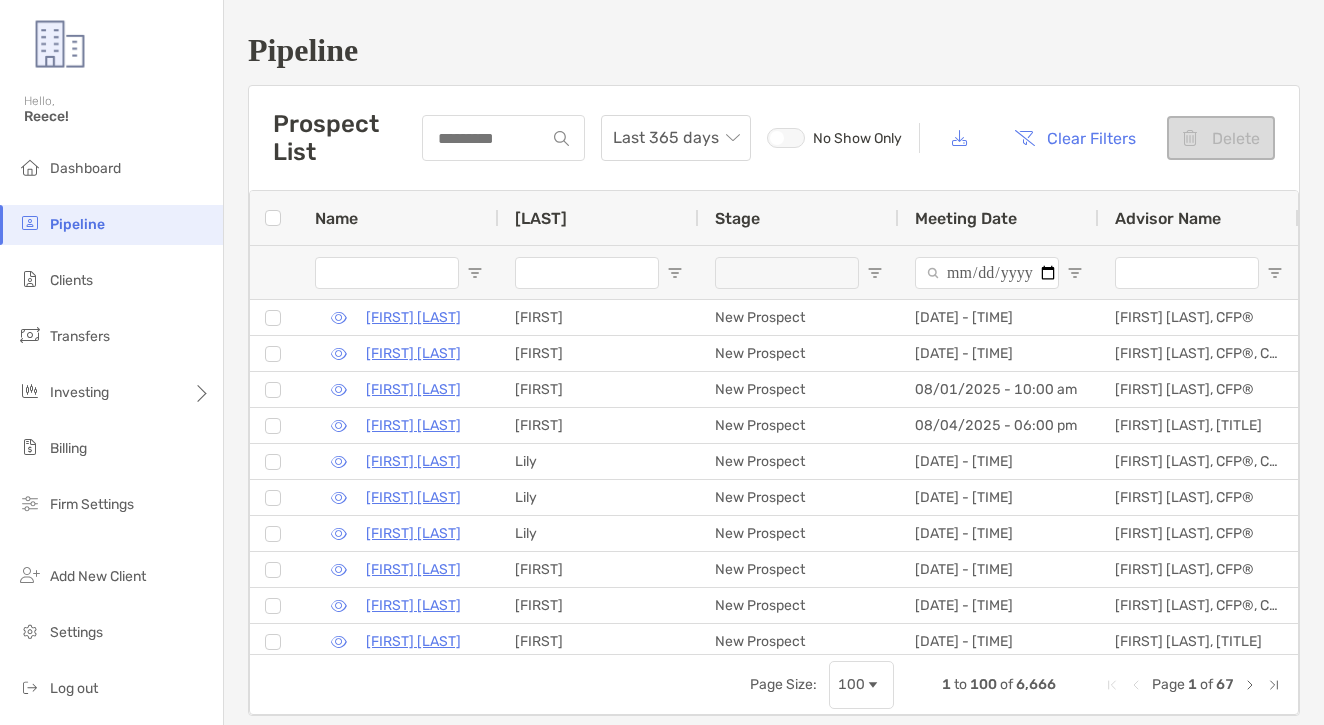 drag, startPoint x: 393, startPoint y: 116, endPoint x: 480, endPoint y: 146, distance: 92.02717 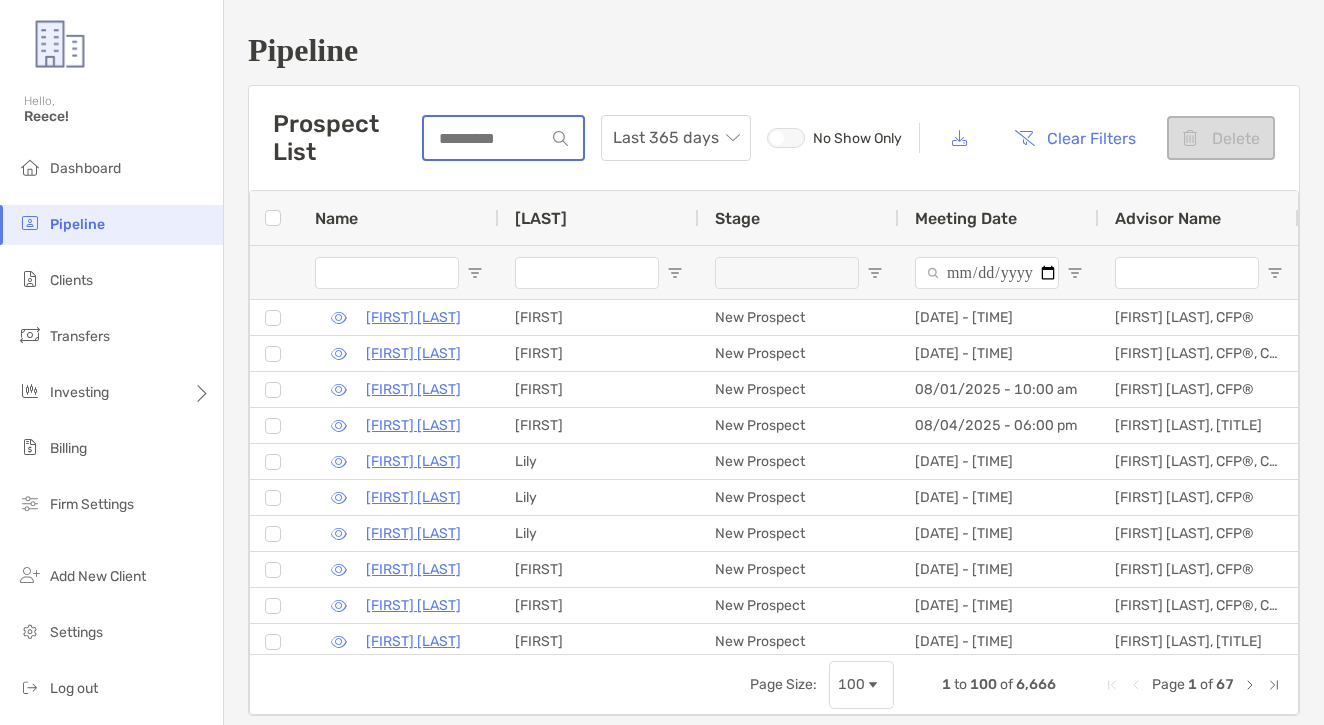 click at bounding box center (485, 138) 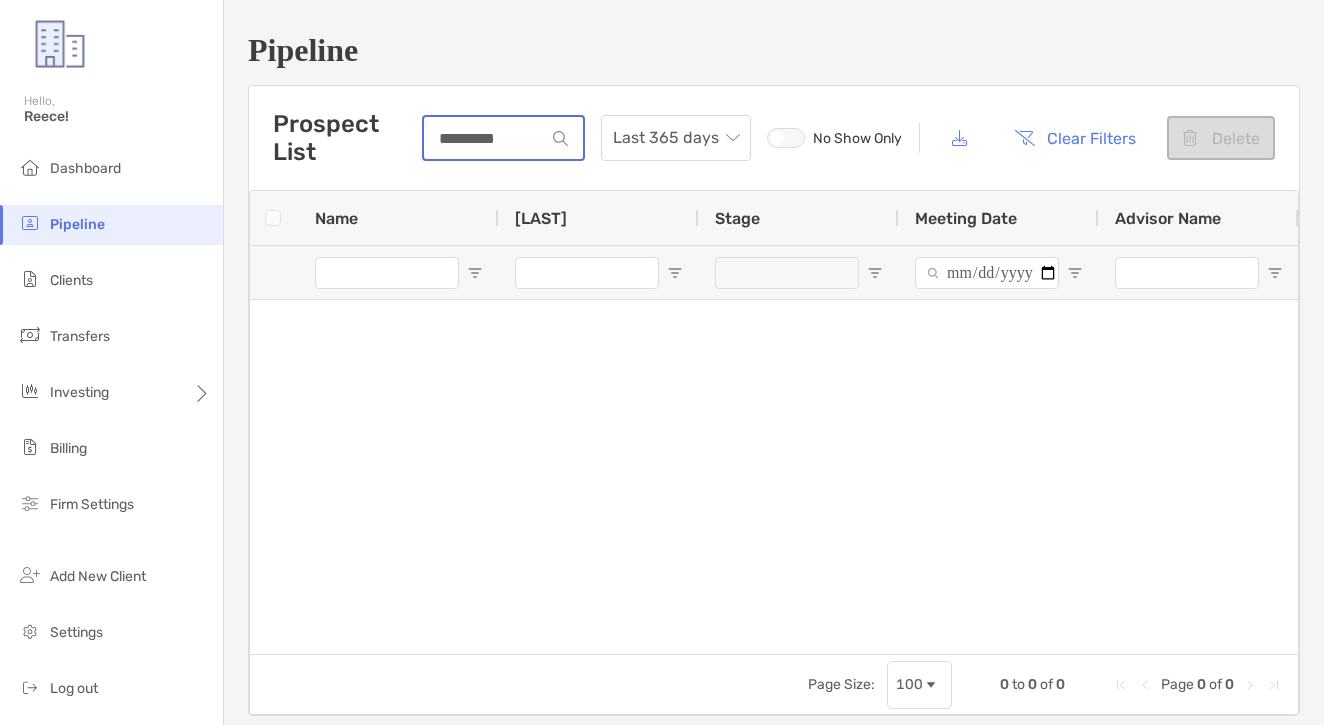 scroll, scrollTop: 0, scrollLeft: 0, axis: both 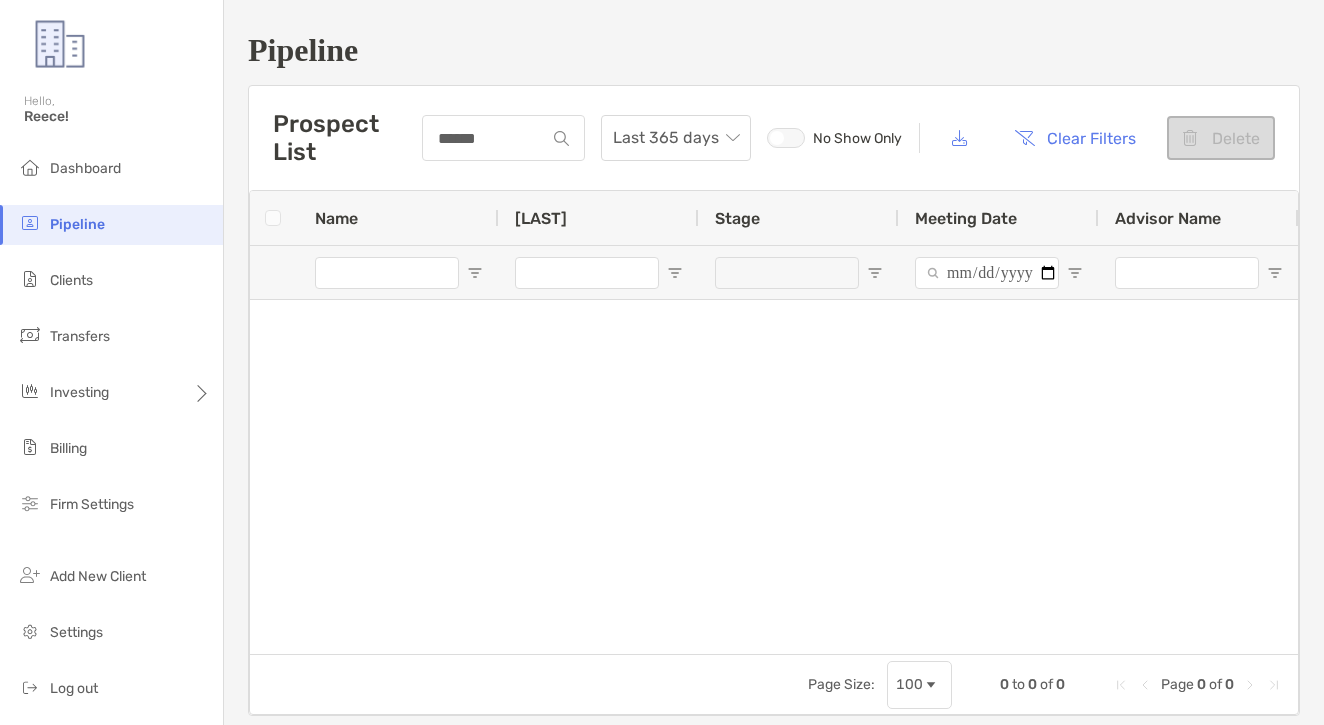 drag, startPoint x: 546, startPoint y: 138, endPoint x: 951, endPoint y: 116, distance: 405.59708 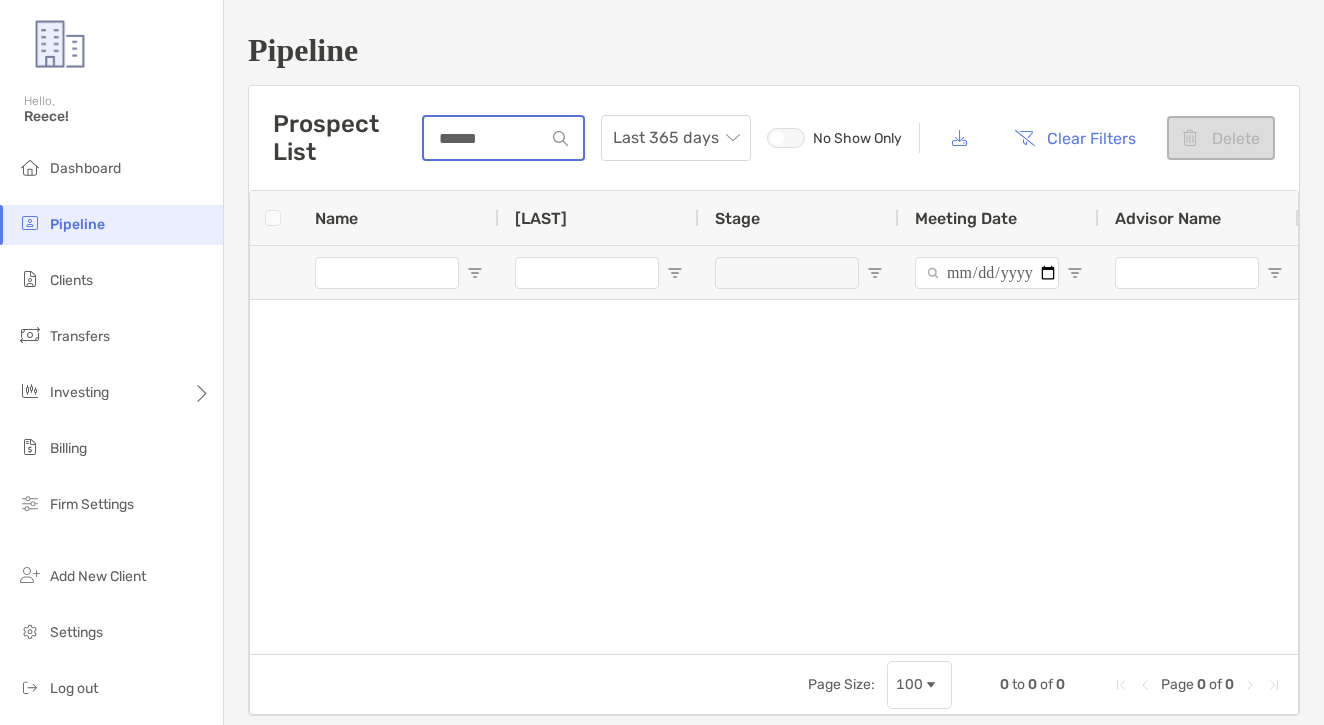 drag, startPoint x: 496, startPoint y: 136, endPoint x: 209, endPoint y: 120, distance: 287.44565 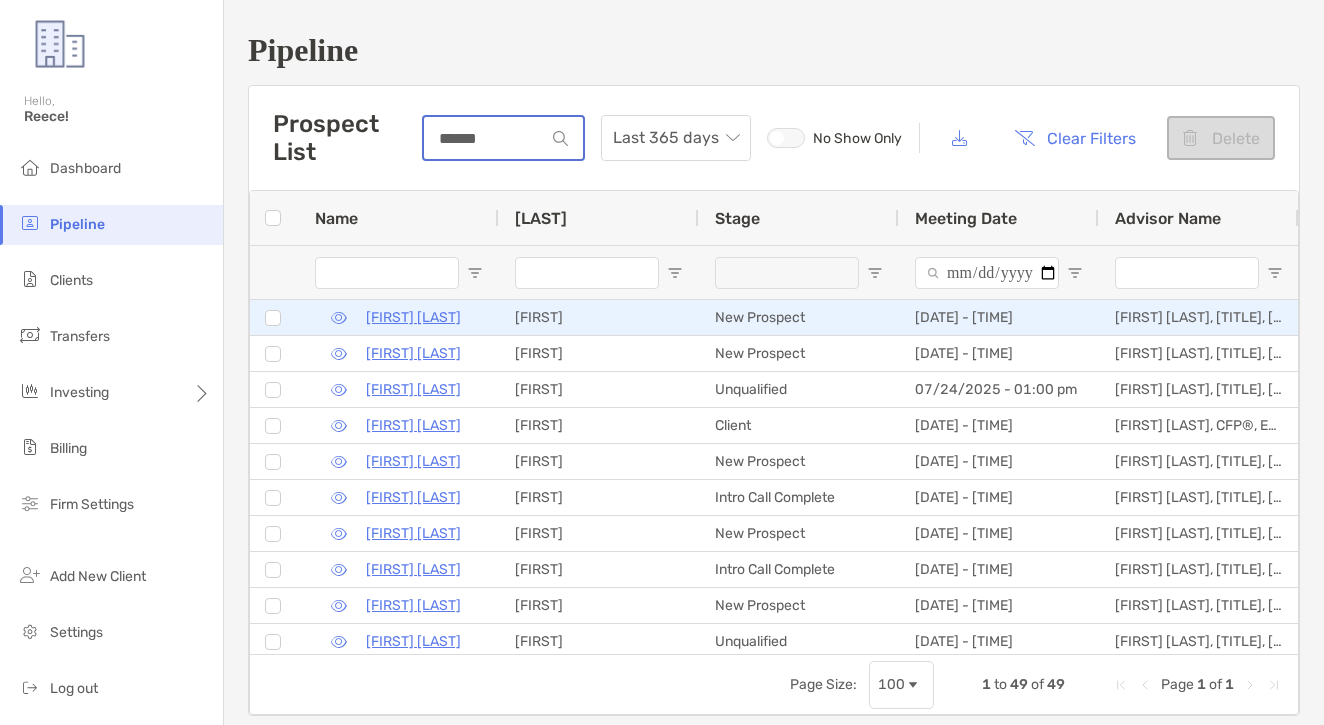 scroll, scrollTop: 17, scrollLeft: 0, axis: vertical 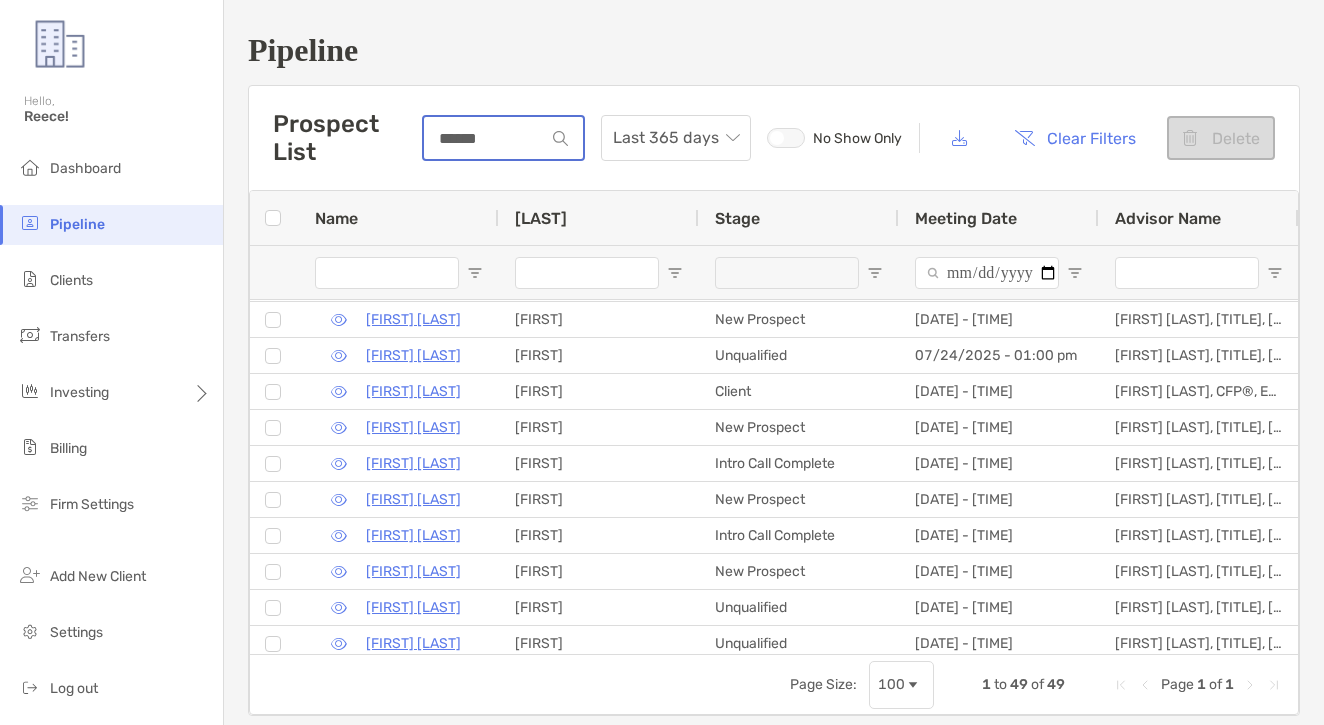 type on "******" 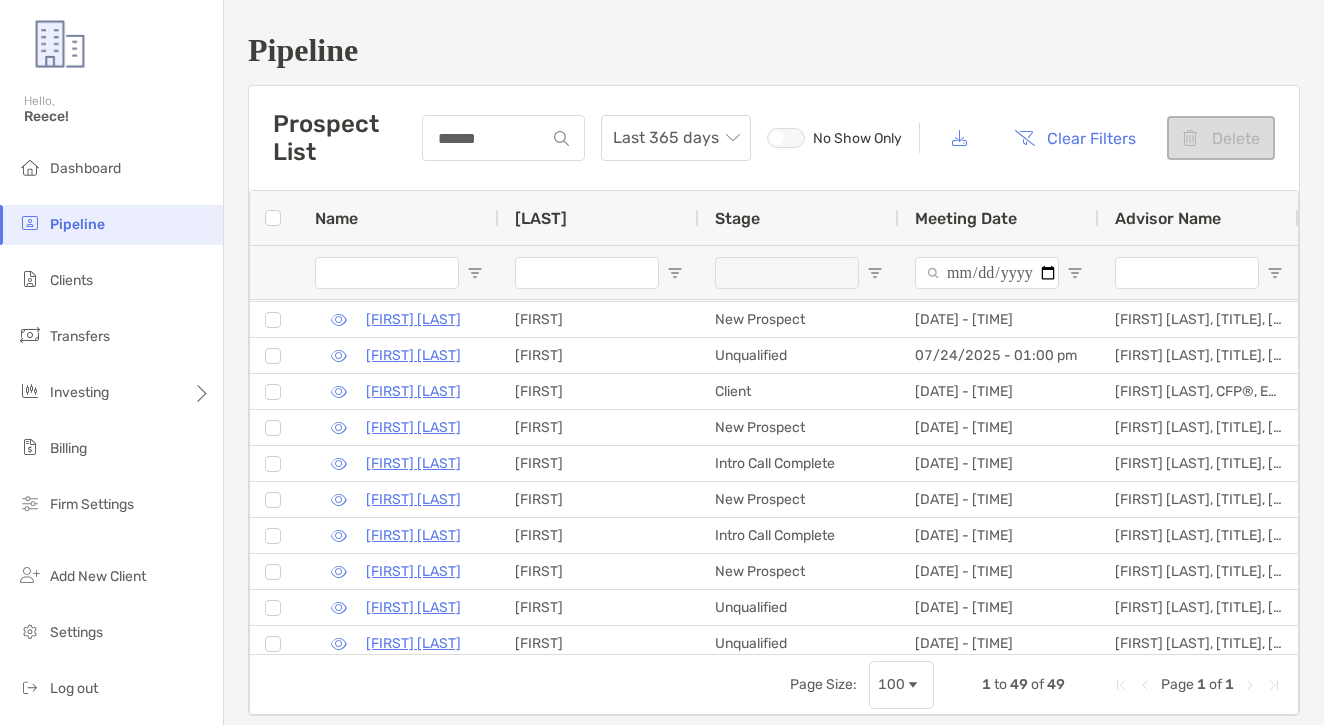 scroll, scrollTop: 0, scrollLeft: 0, axis: both 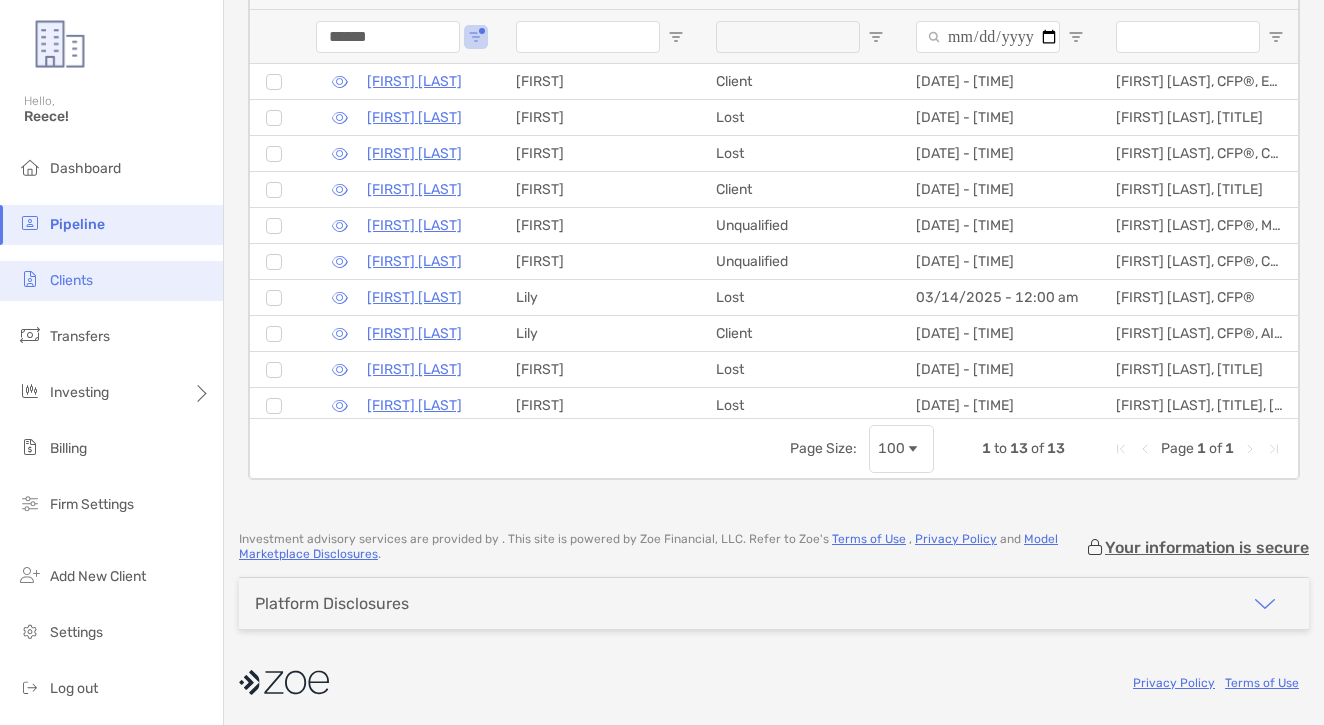 type on "******" 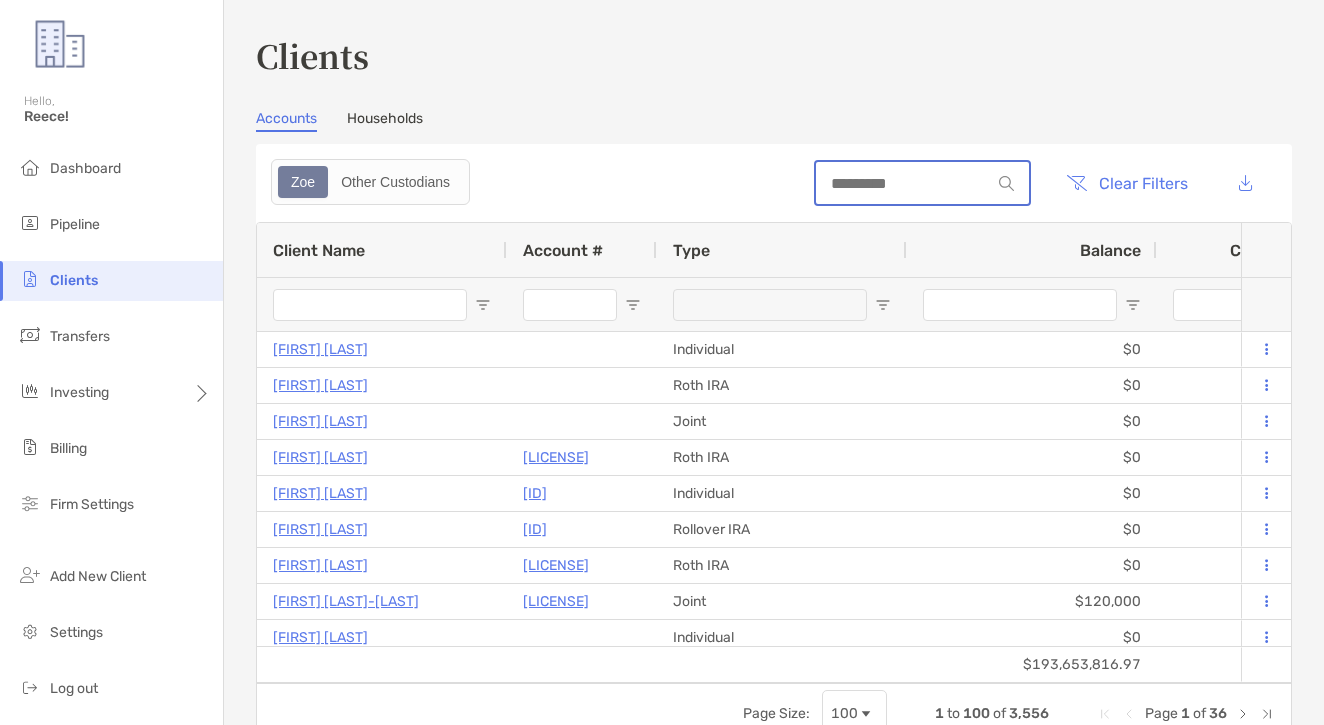 click at bounding box center (903, 183) 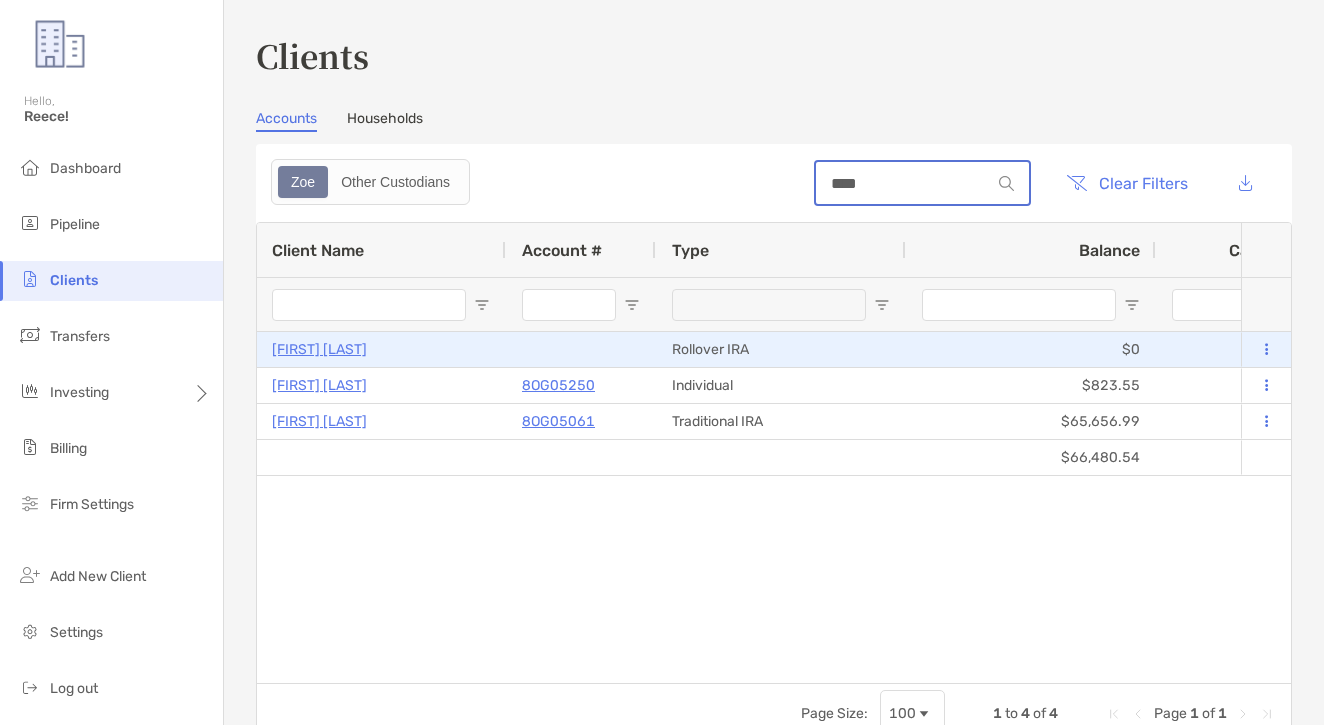 type on "****" 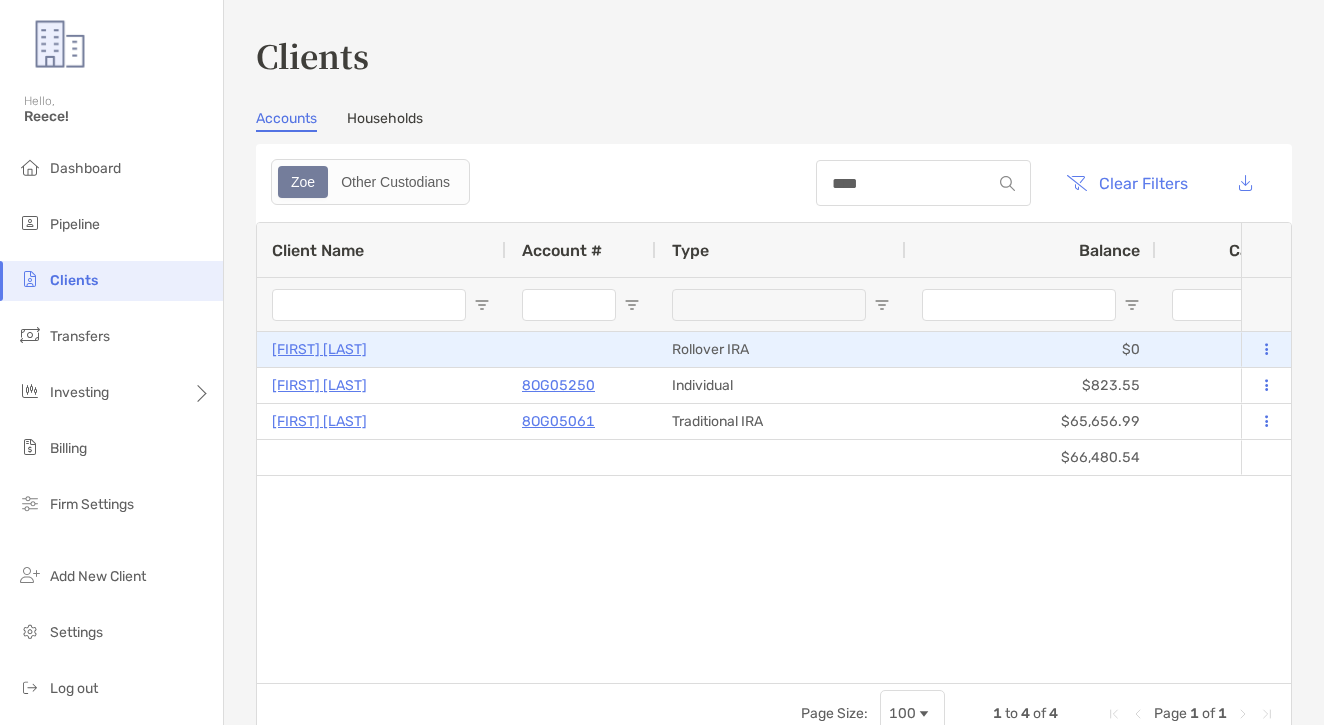 click on "[FIRST] [LAST]" at bounding box center (319, 349) 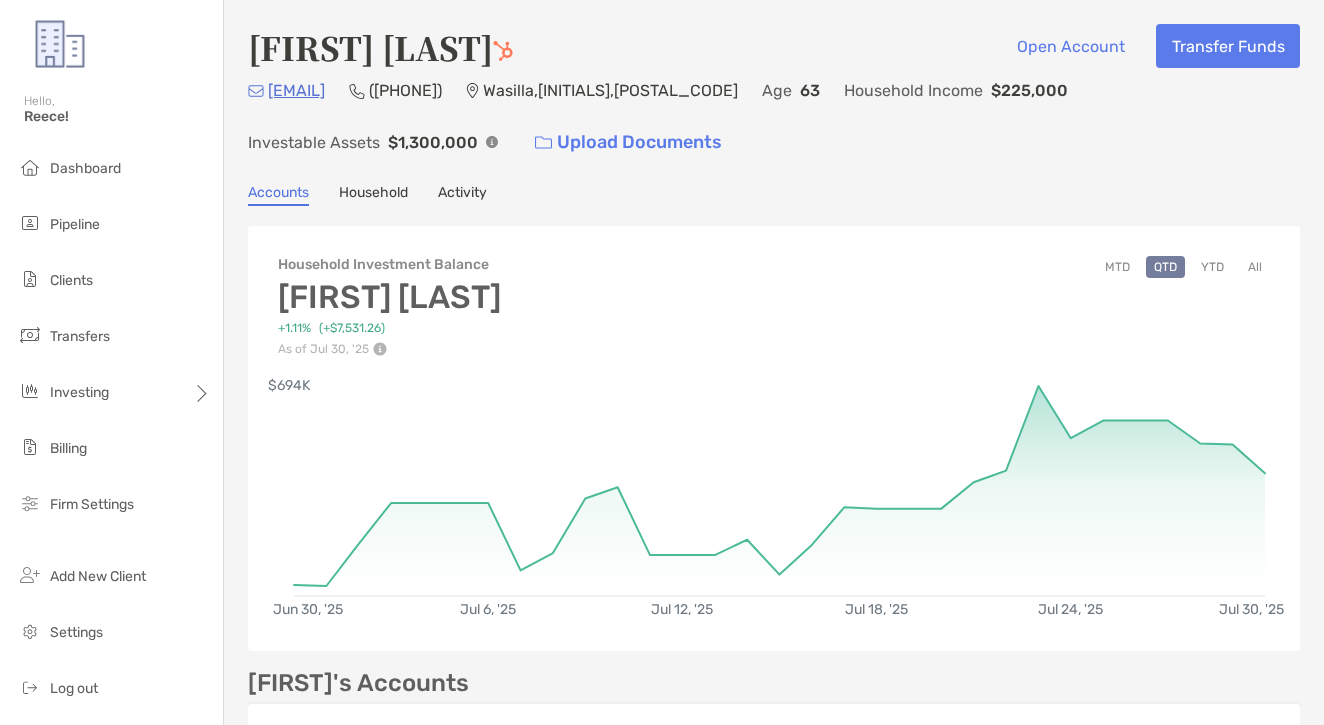 click on "Household" at bounding box center [373, 195] 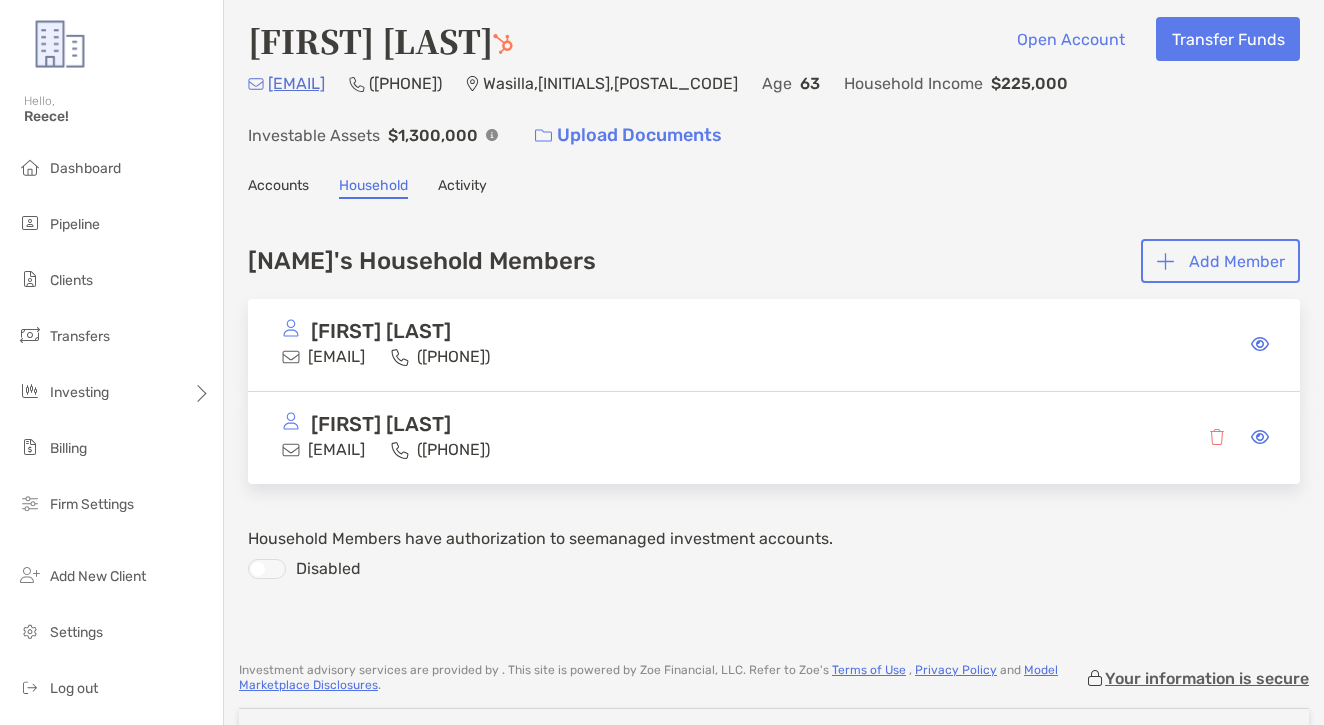 scroll, scrollTop: 0, scrollLeft: 0, axis: both 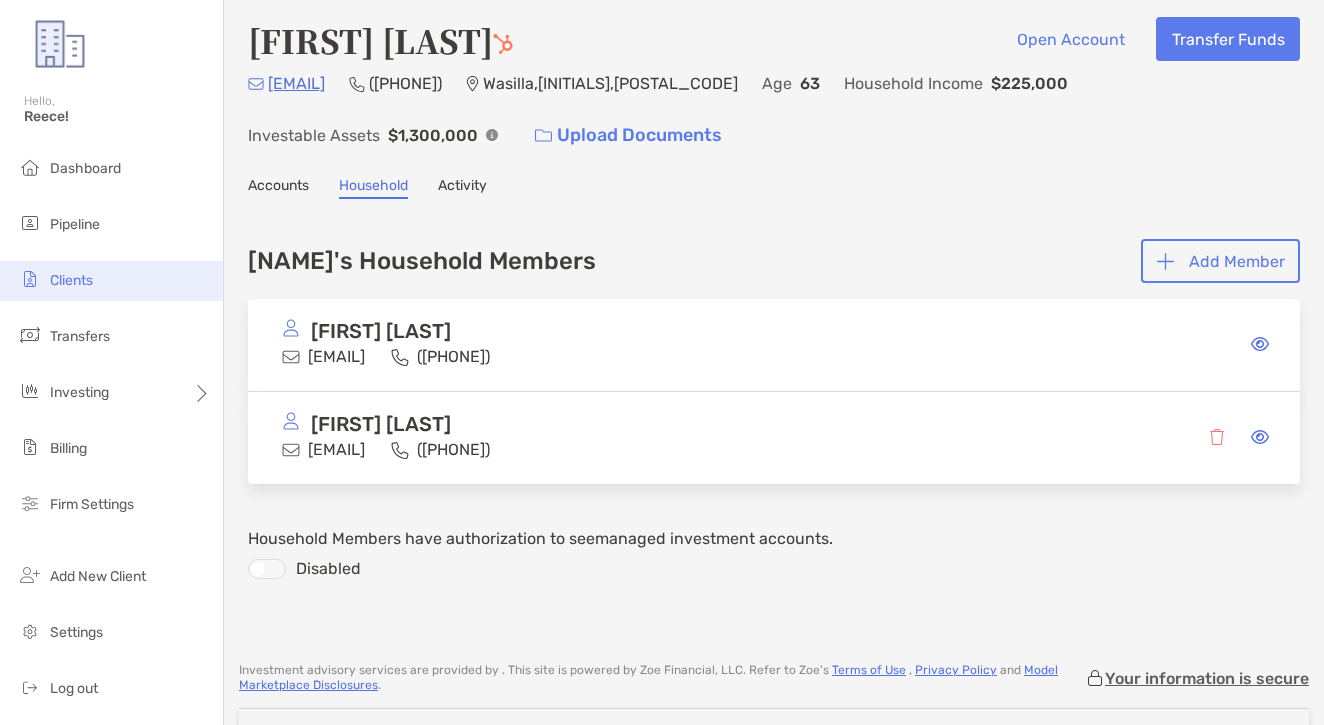 click on "Clients" at bounding box center (111, 281) 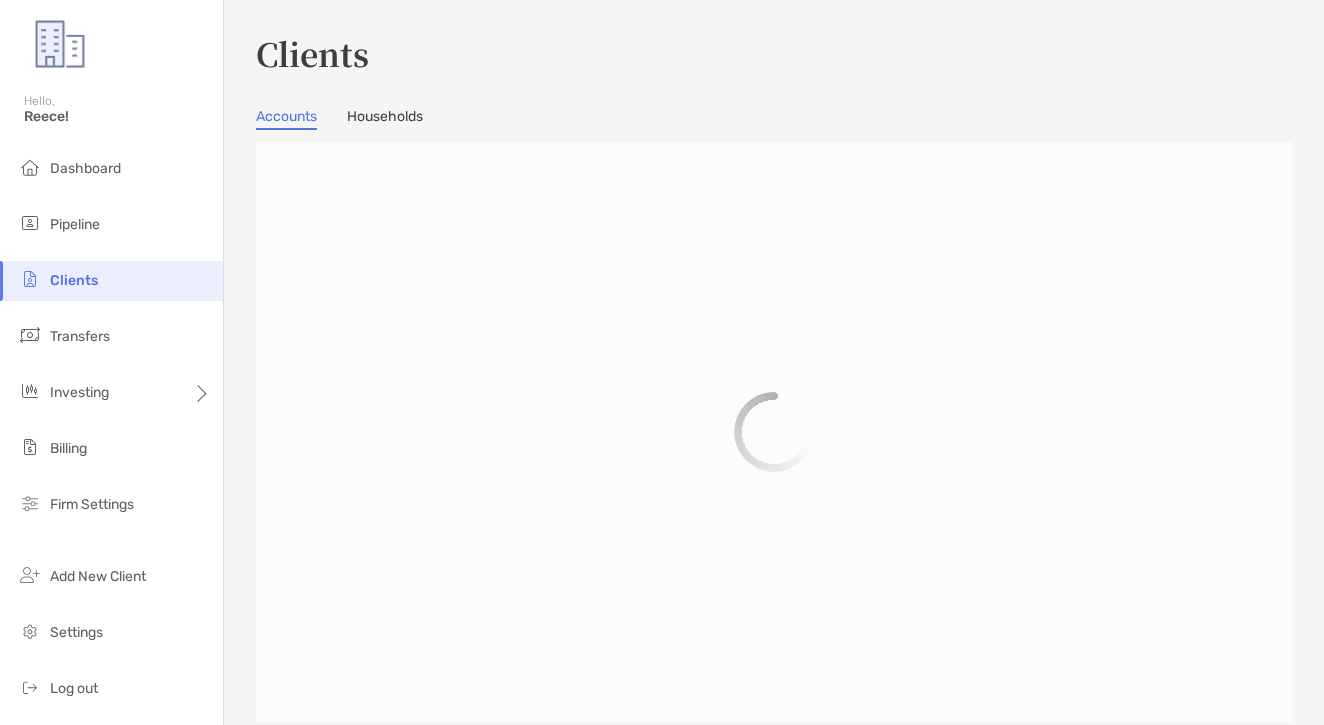 scroll, scrollTop: 0, scrollLeft: 0, axis: both 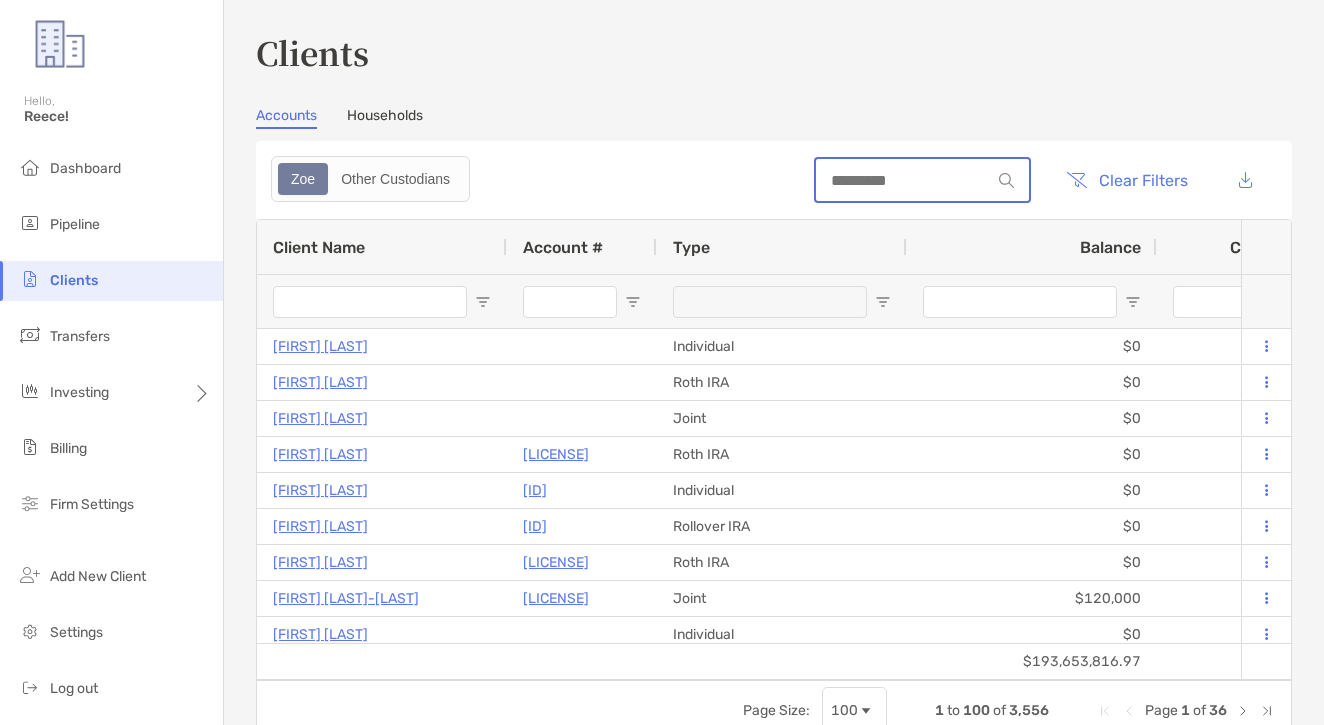 click at bounding box center [903, 180] 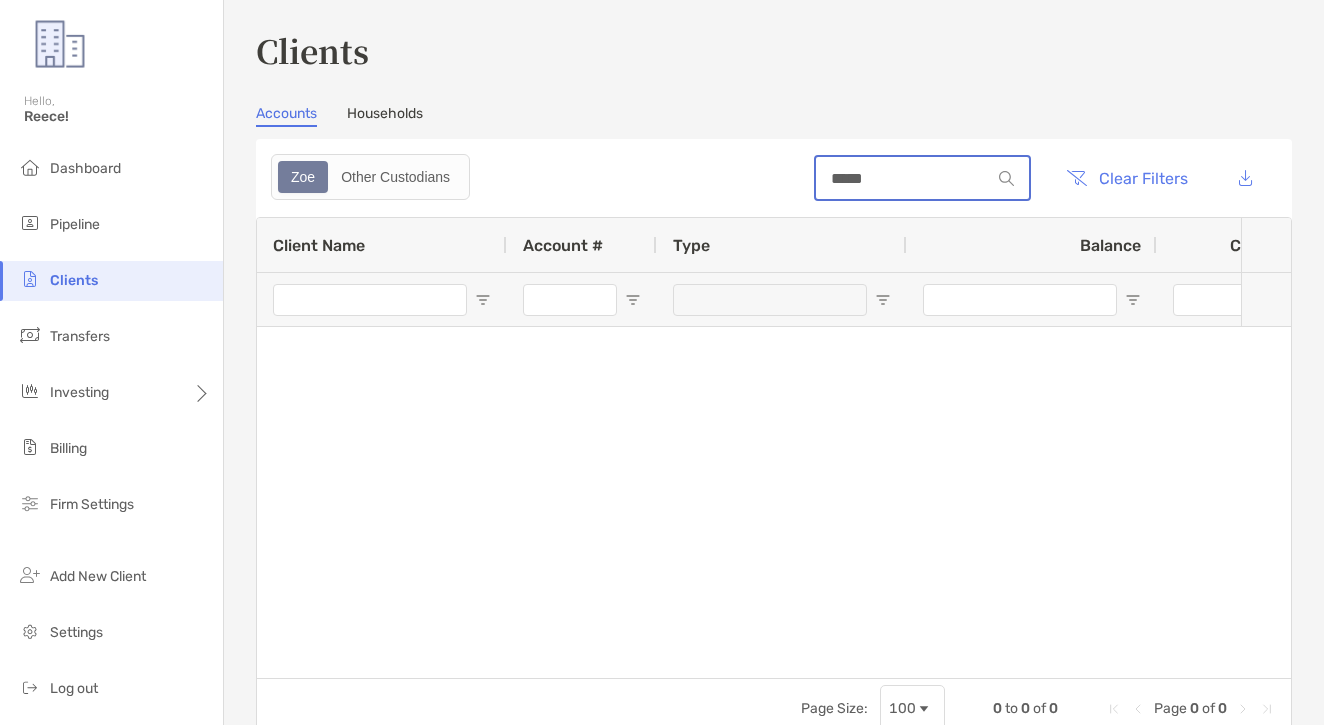 scroll, scrollTop: 0, scrollLeft: 794, axis: horizontal 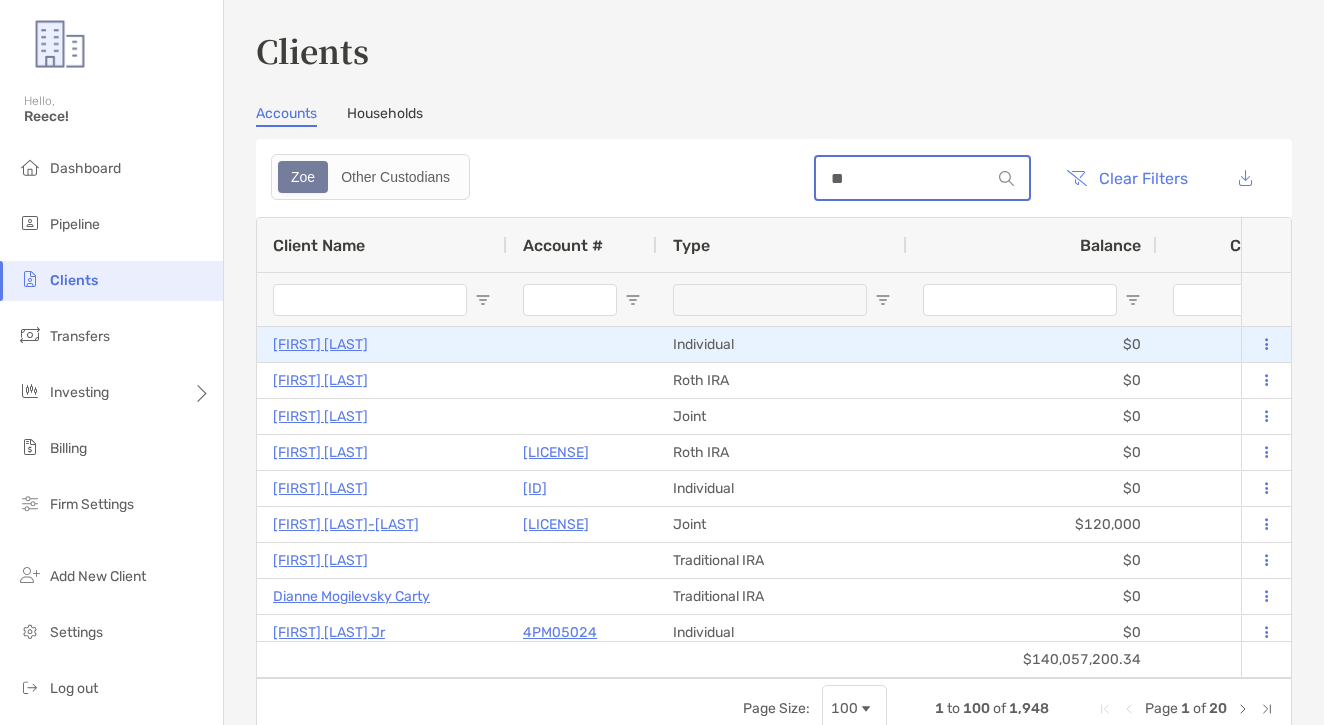 type on "*" 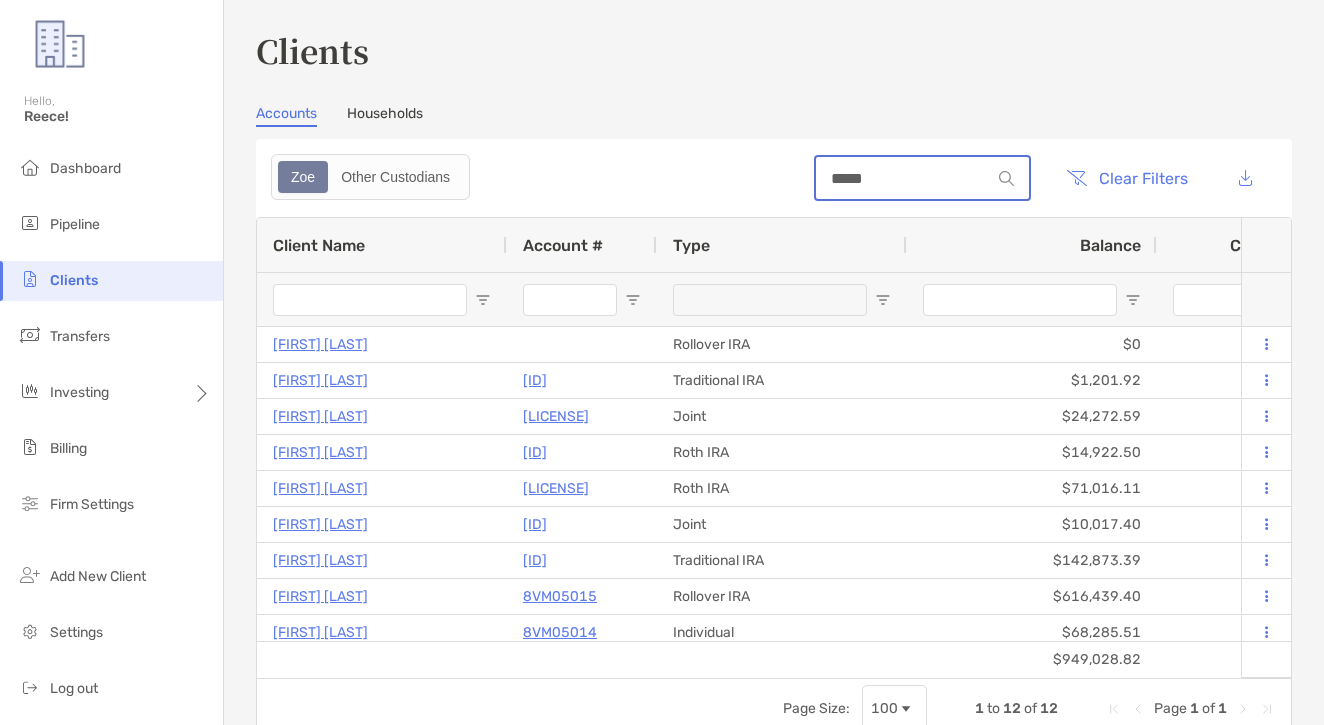 type on "******" 